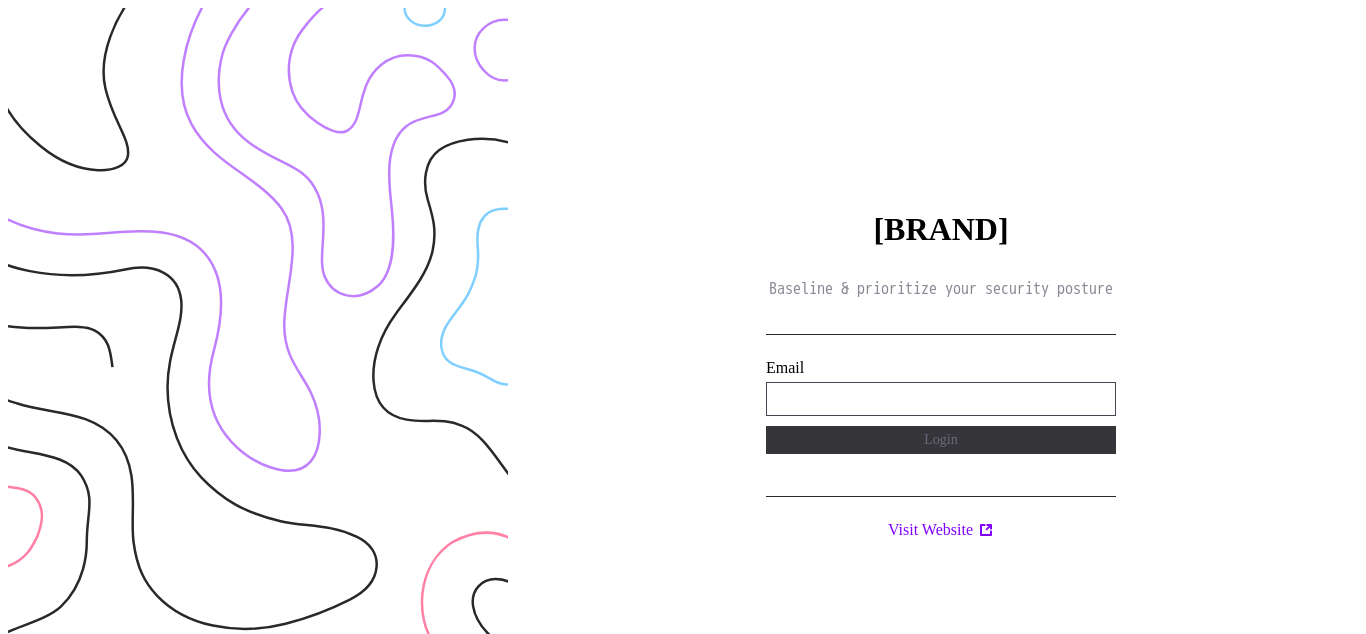 click on "**********" at bounding box center [941, 399] 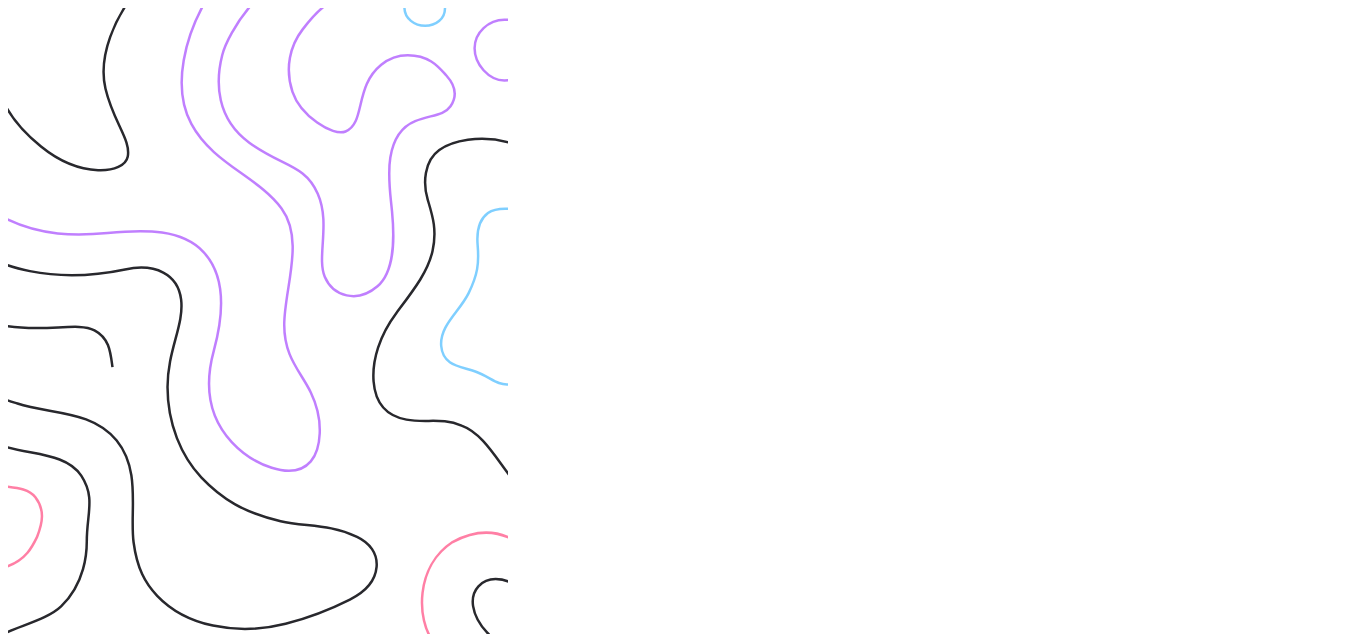 scroll, scrollTop: 0, scrollLeft: 0, axis: both 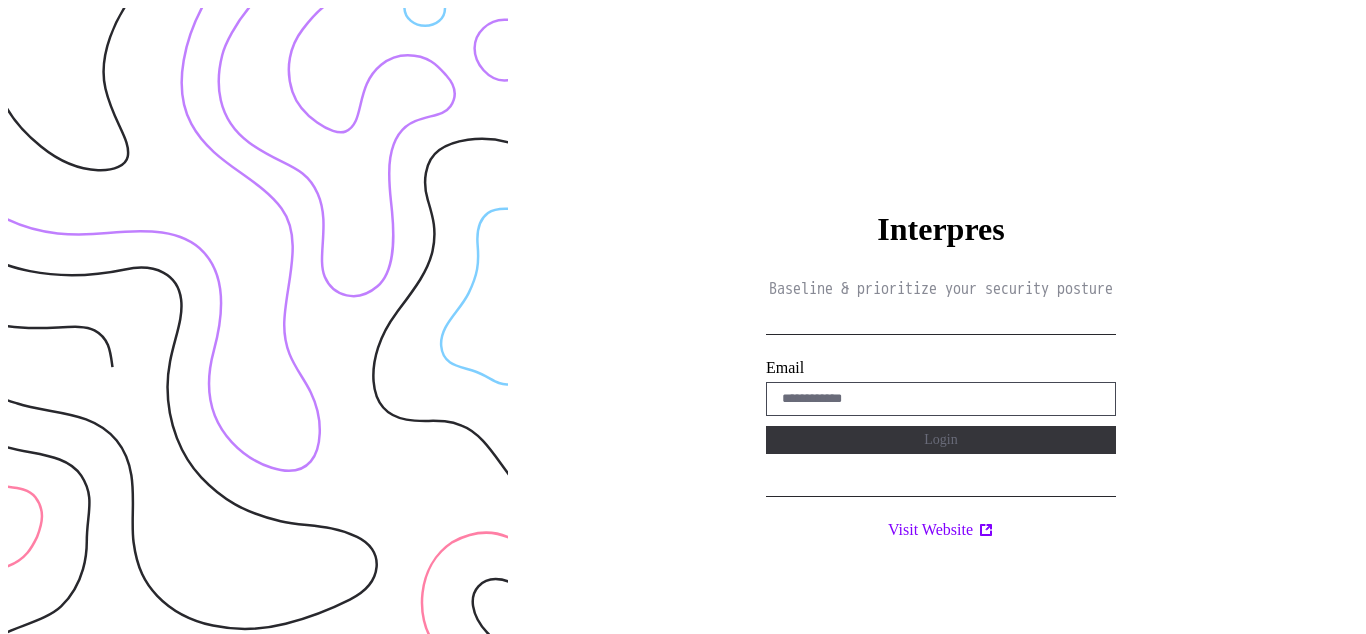 click on "Interpres Baseline & prioritize your security posture Email Login Visit Website" at bounding box center (941, 325) 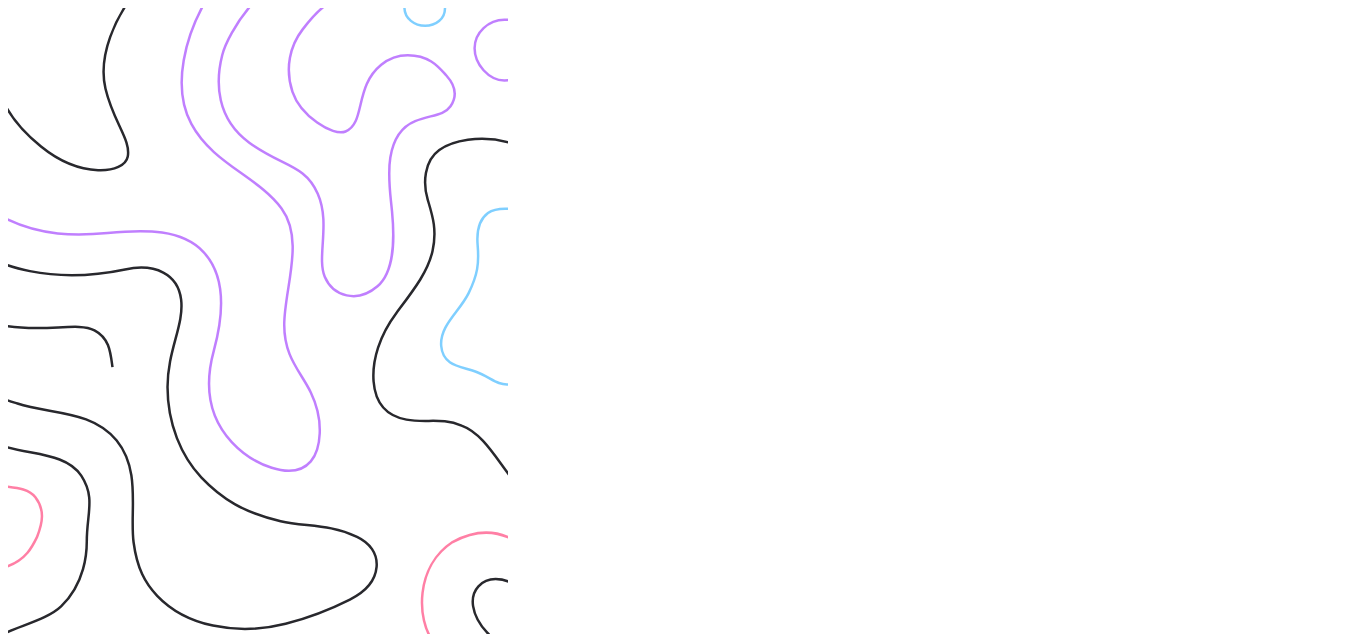 click on "Interpres Baseline & prioritize your security posture Email Login Visit Website" at bounding box center (941, 325) 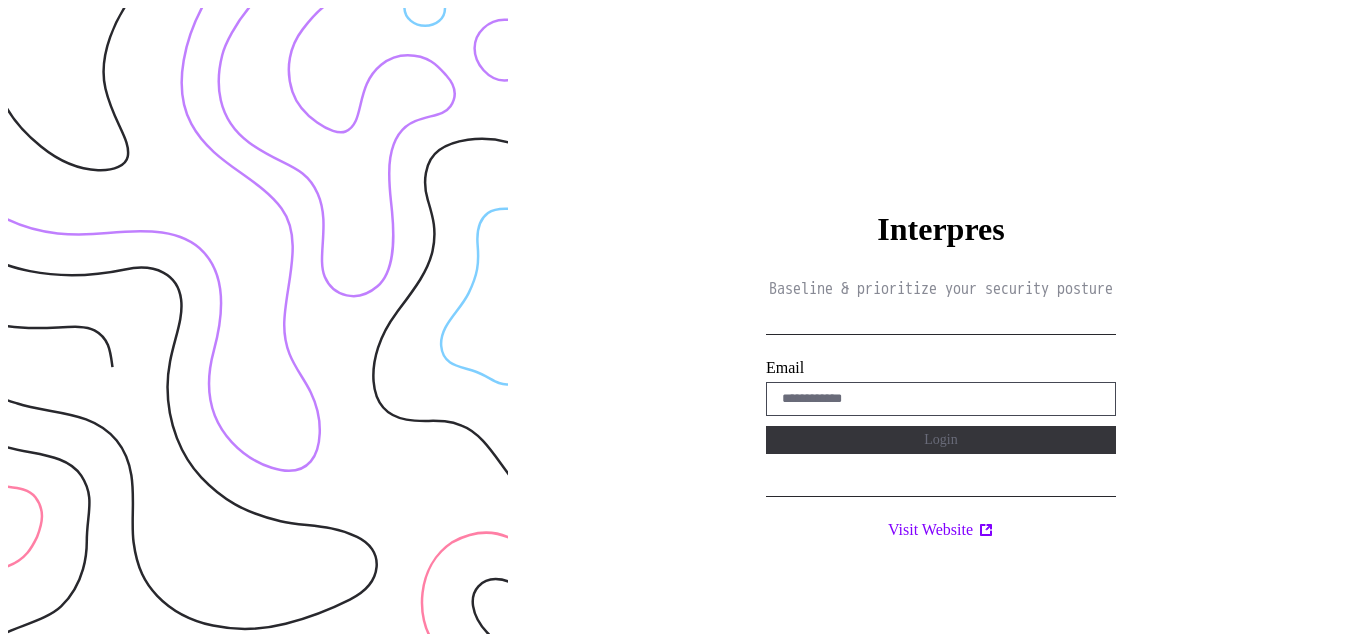 click at bounding box center [258, 325] 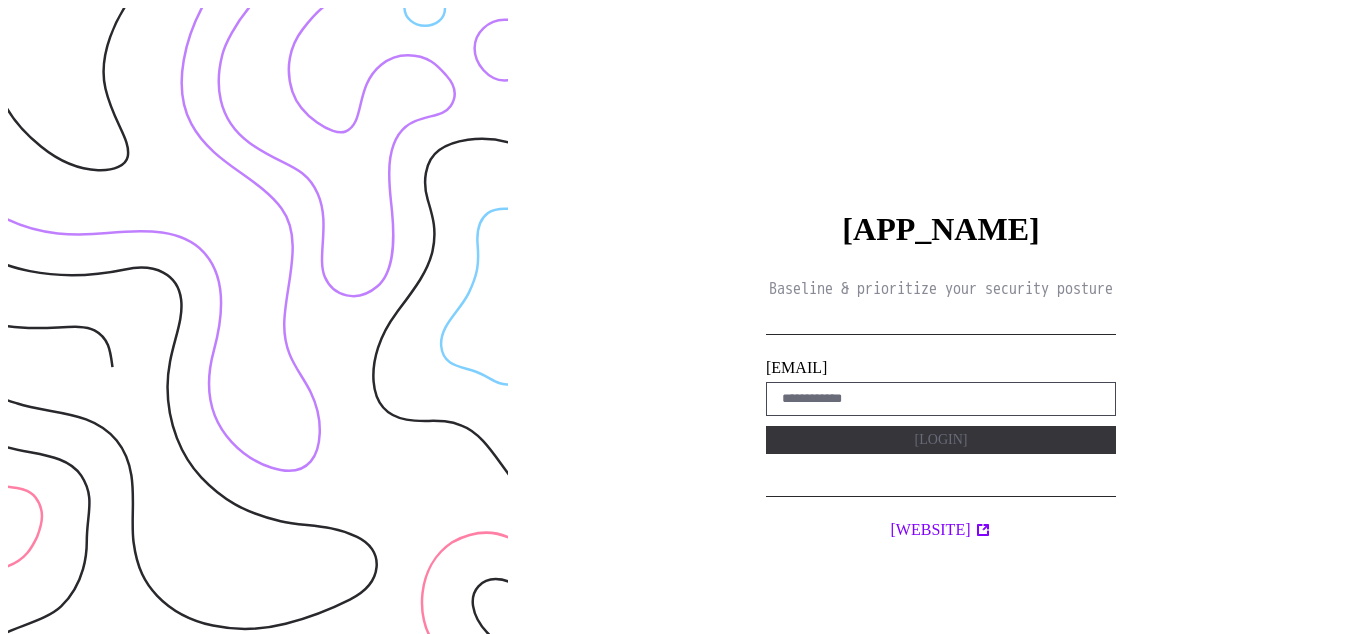 click on "Interpres Baseline & prioritize your security posture Email Login Visit Website" at bounding box center (941, 325) 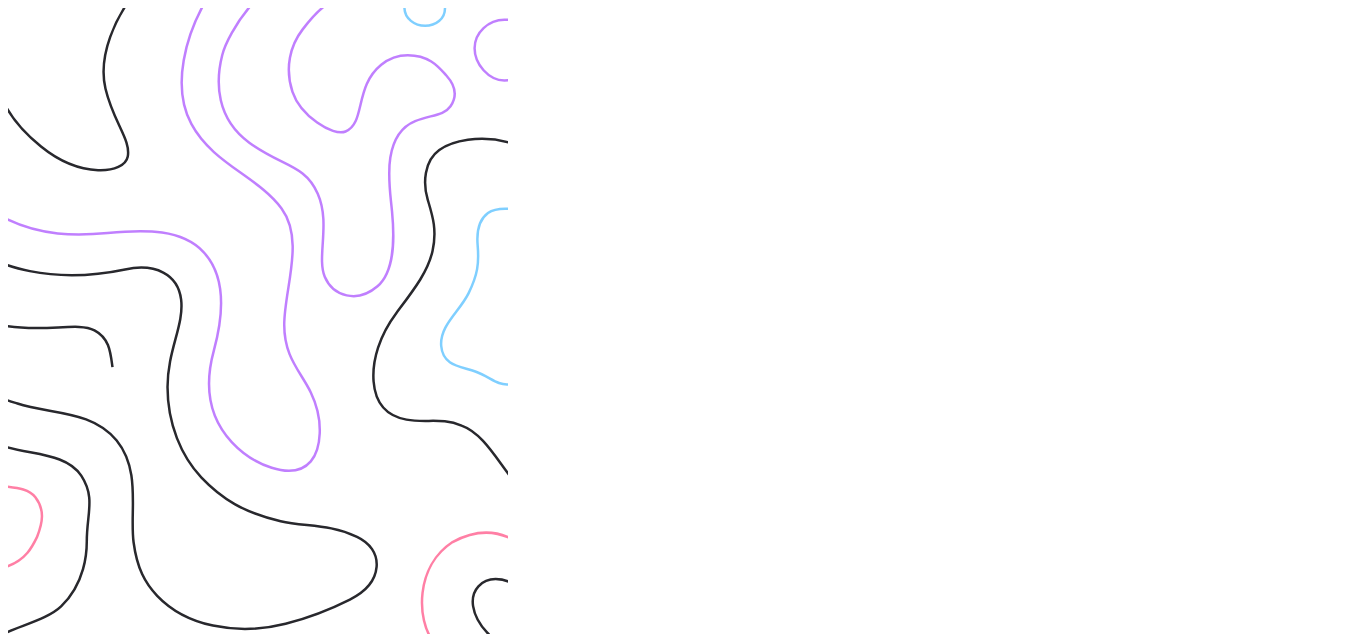 scroll, scrollTop: 0, scrollLeft: 0, axis: both 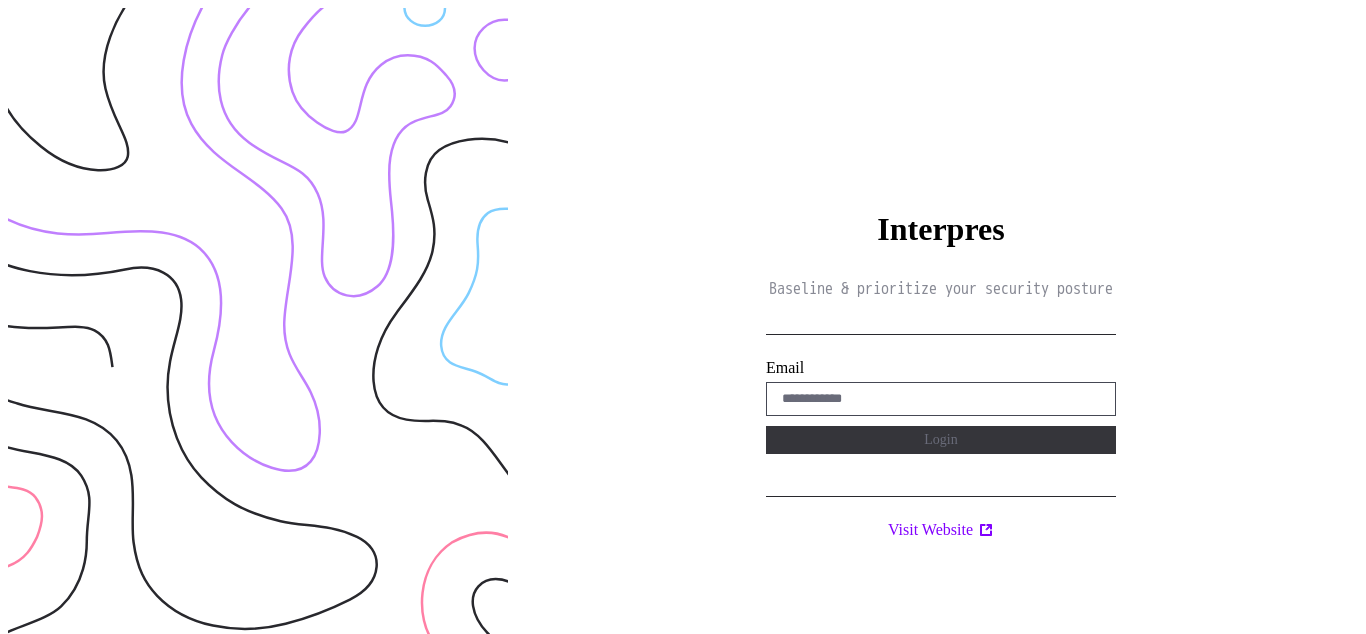click on "Interpres Baseline & prioritize your security posture Email Login Visit Website" at bounding box center (941, 325) 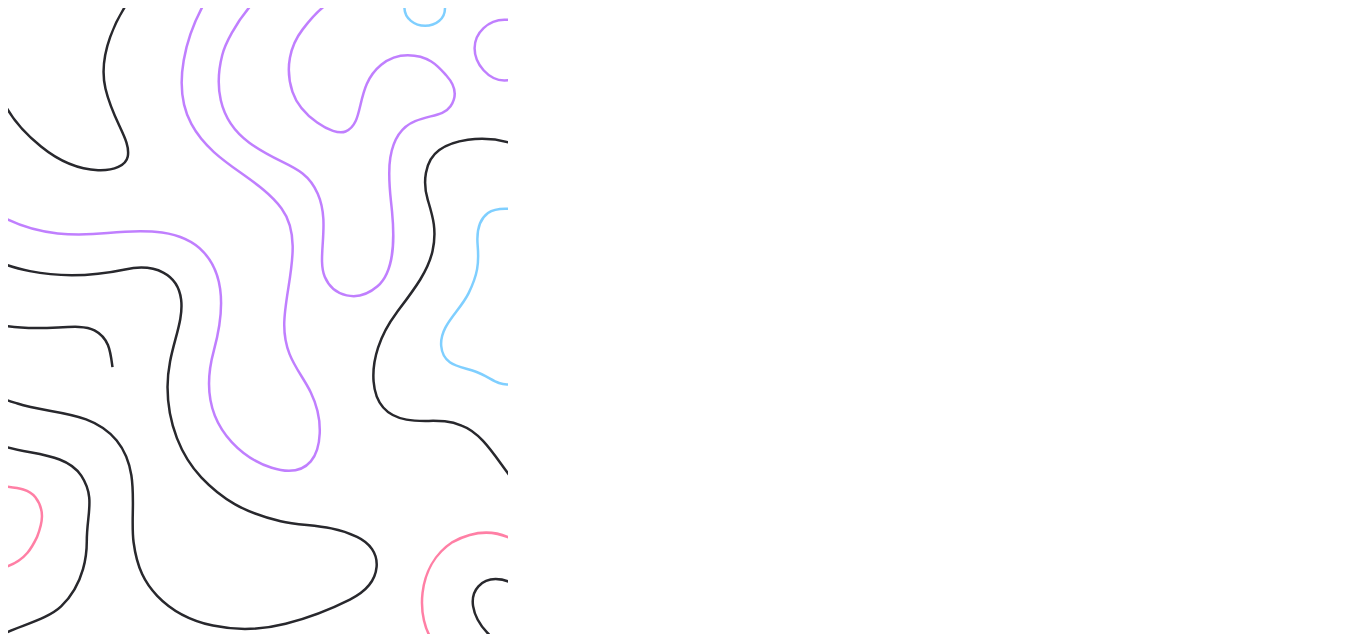 scroll, scrollTop: 0, scrollLeft: 0, axis: both 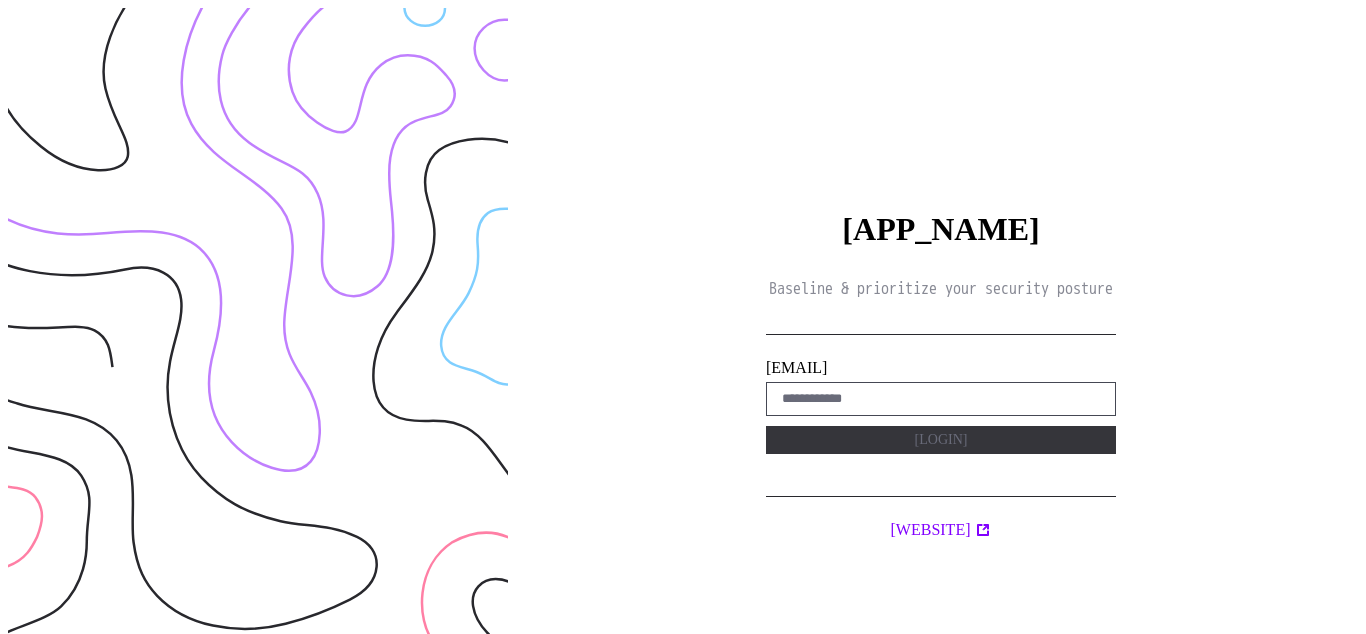 click on "Baseline & prioritize your security posture [EMAIL] [LOGIN] [WEBSITE]" at bounding box center (941, 325) 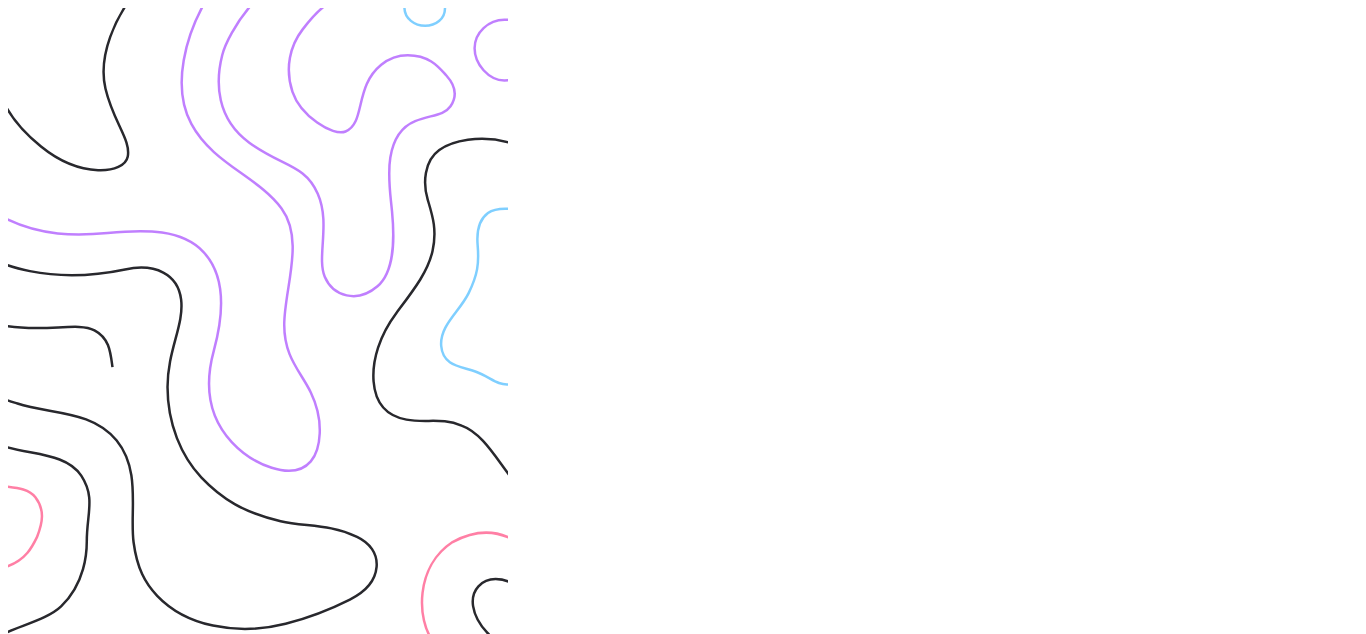 scroll, scrollTop: 0, scrollLeft: 0, axis: both 